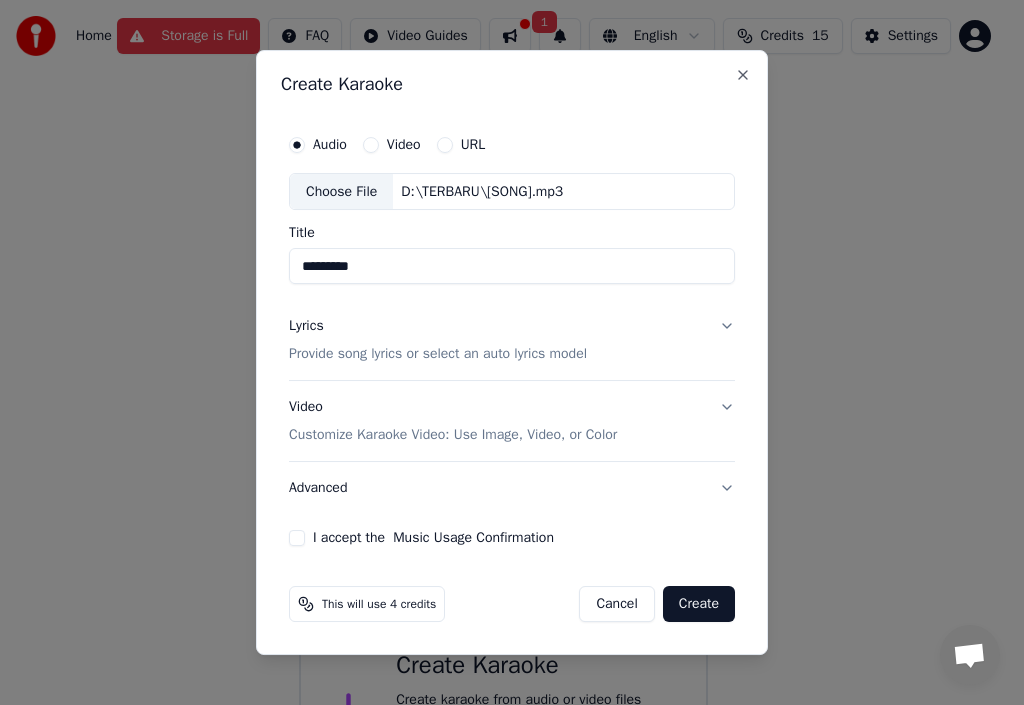 scroll, scrollTop: 99, scrollLeft: 0, axis: vertical 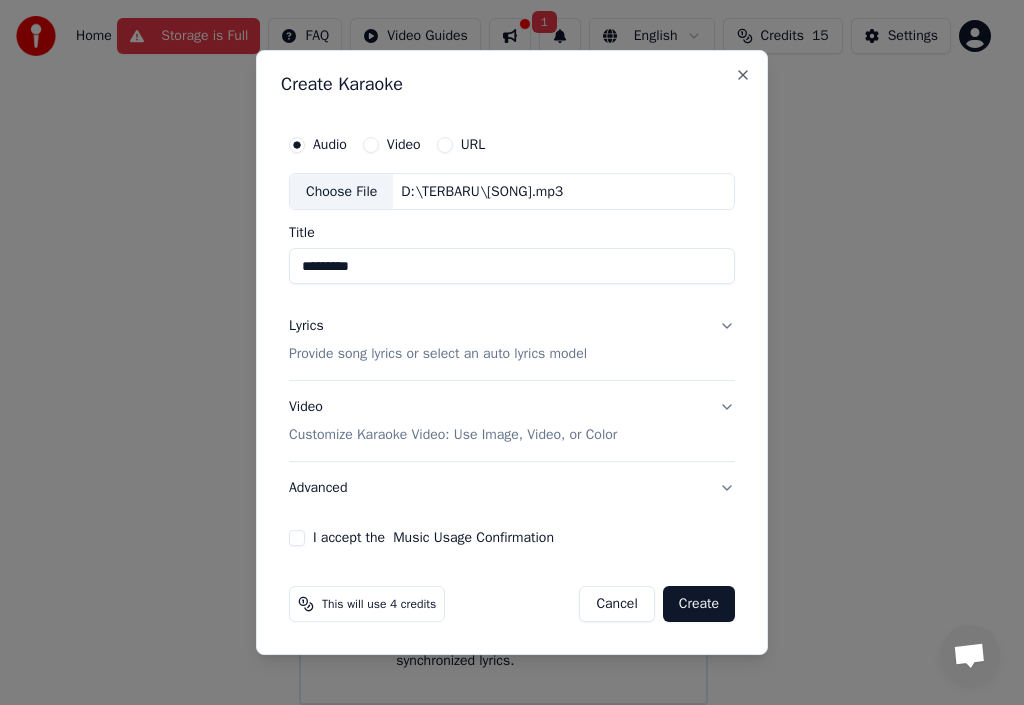 click on "Provide song lyrics or select an auto lyrics model" at bounding box center (438, 355) 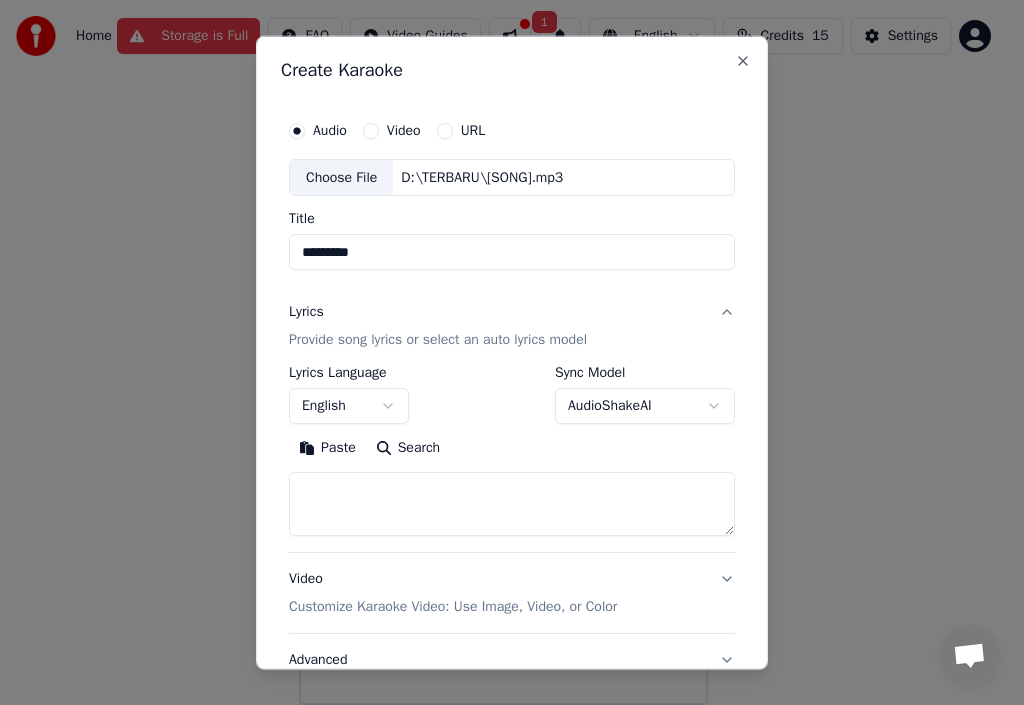 click on "Paste" at bounding box center [327, 448] 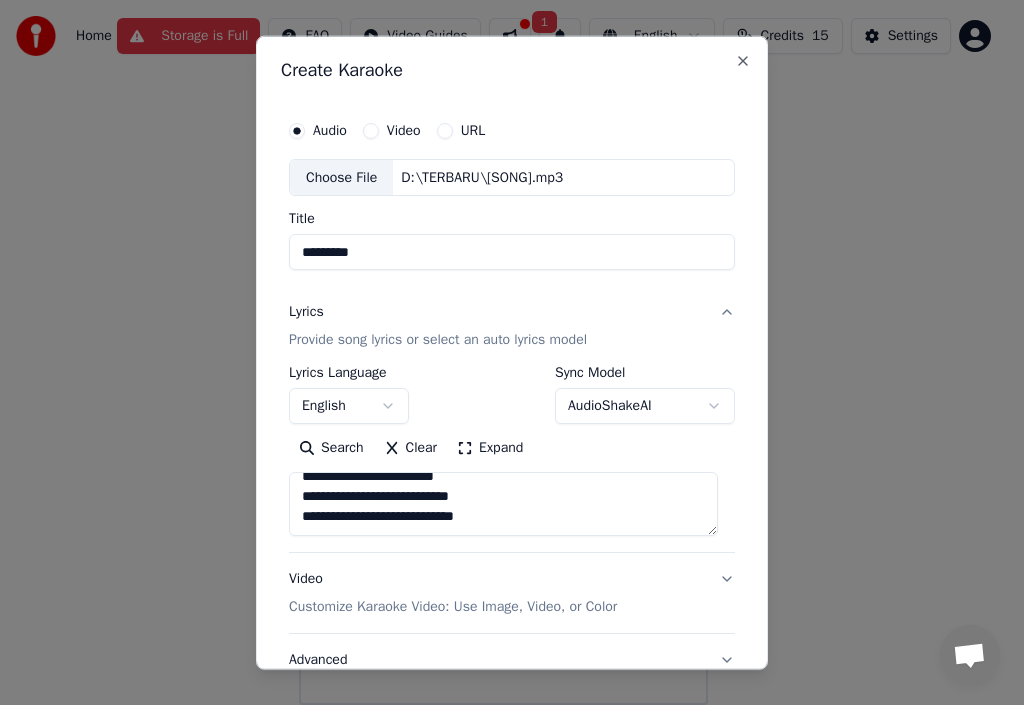 scroll, scrollTop: 693, scrollLeft: 0, axis: vertical 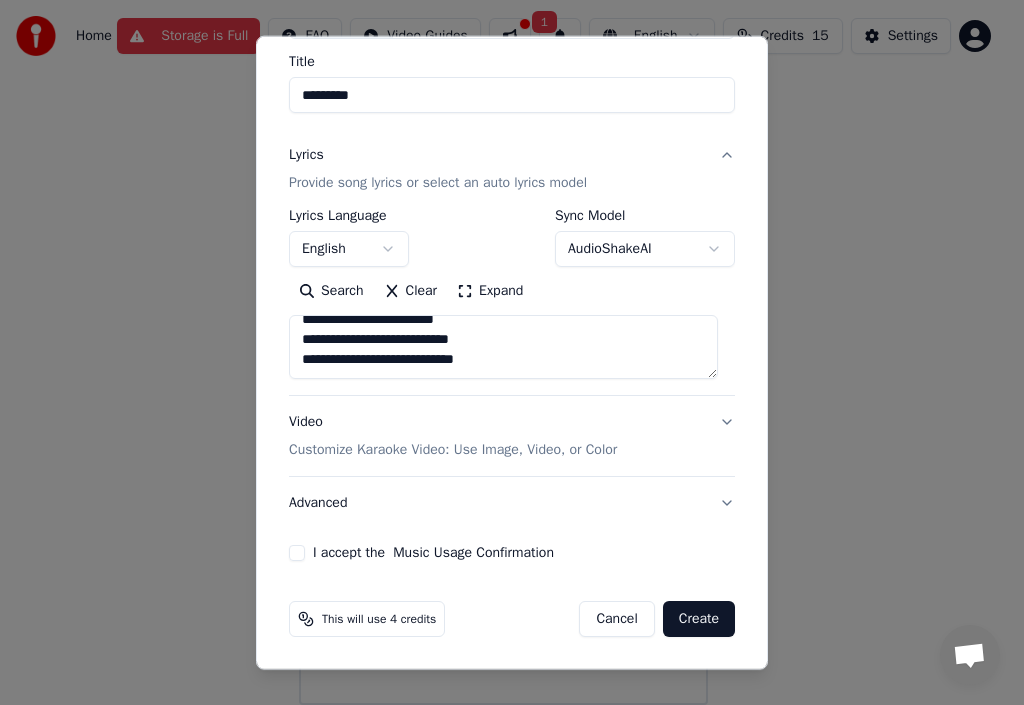 click on "Customize Karaoke Video: Use Image, Video, or Color" at bounding box center (453, 450) 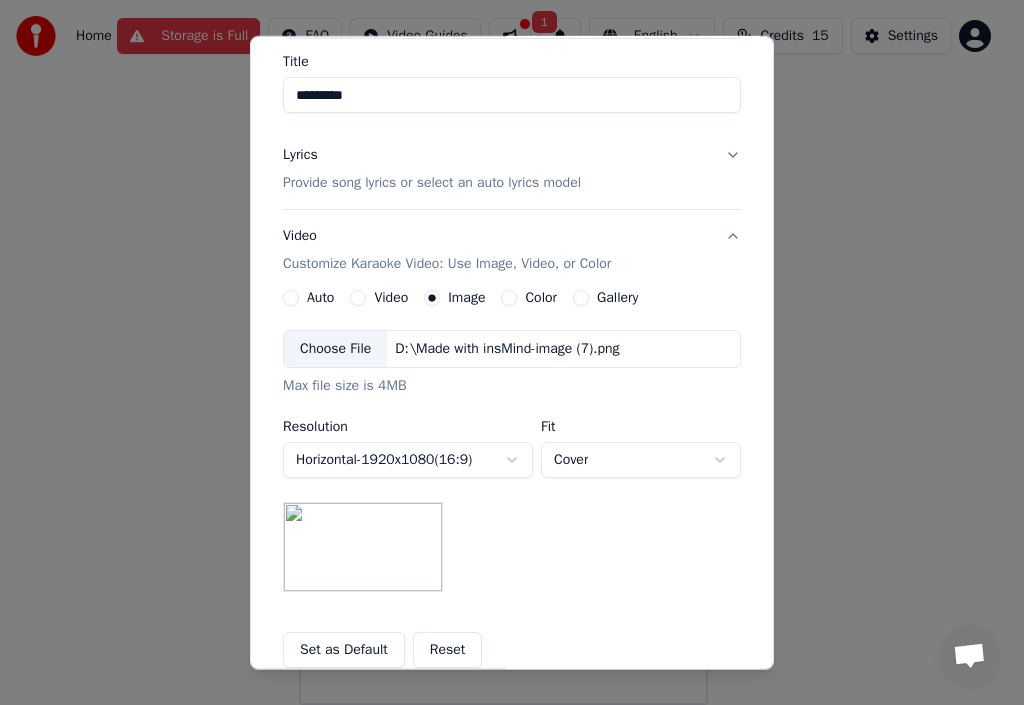 click on "Choose File" at bounding box center [335, 349] 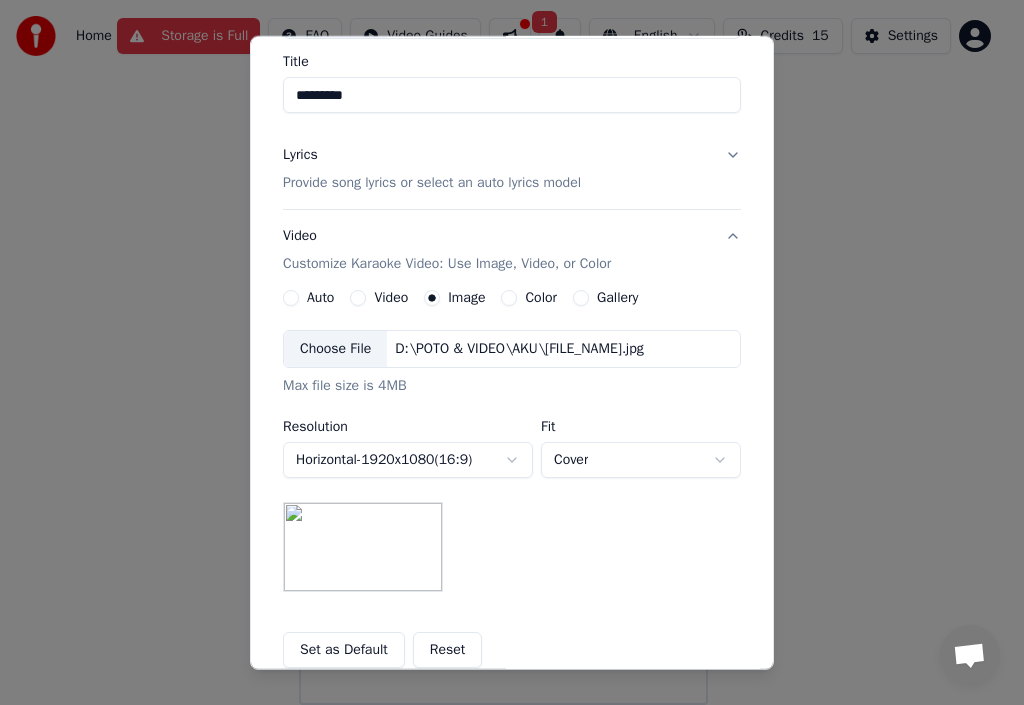 click on "Choose File" at bounding box center [335, 349] 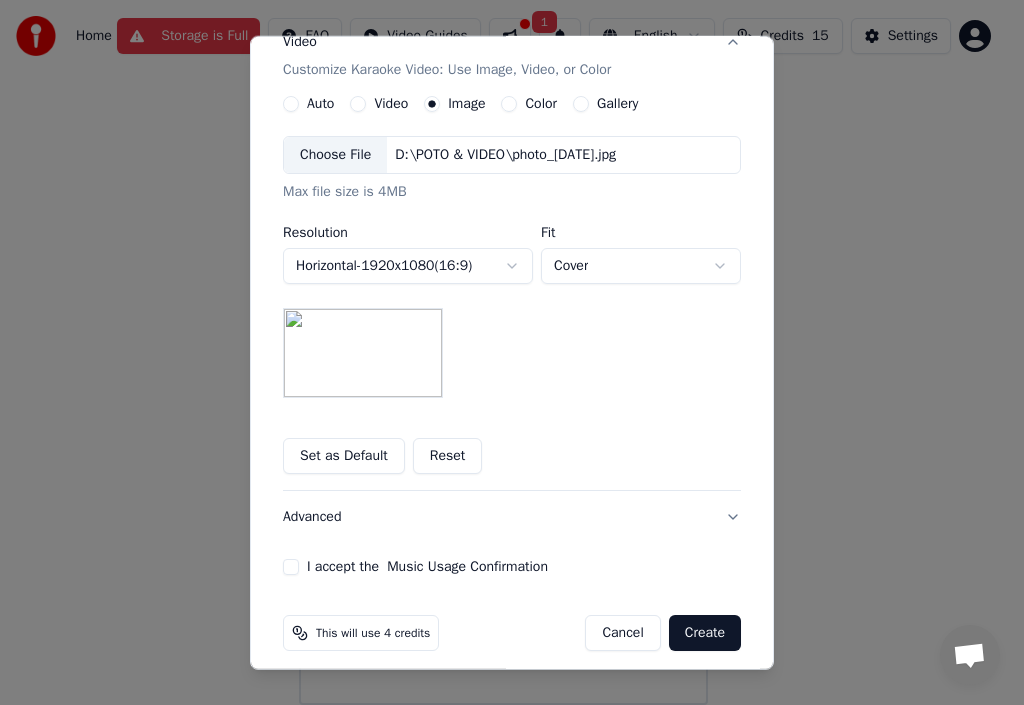 scroll, scrollTop: 365, scrollLeft: 0, axis: vertical 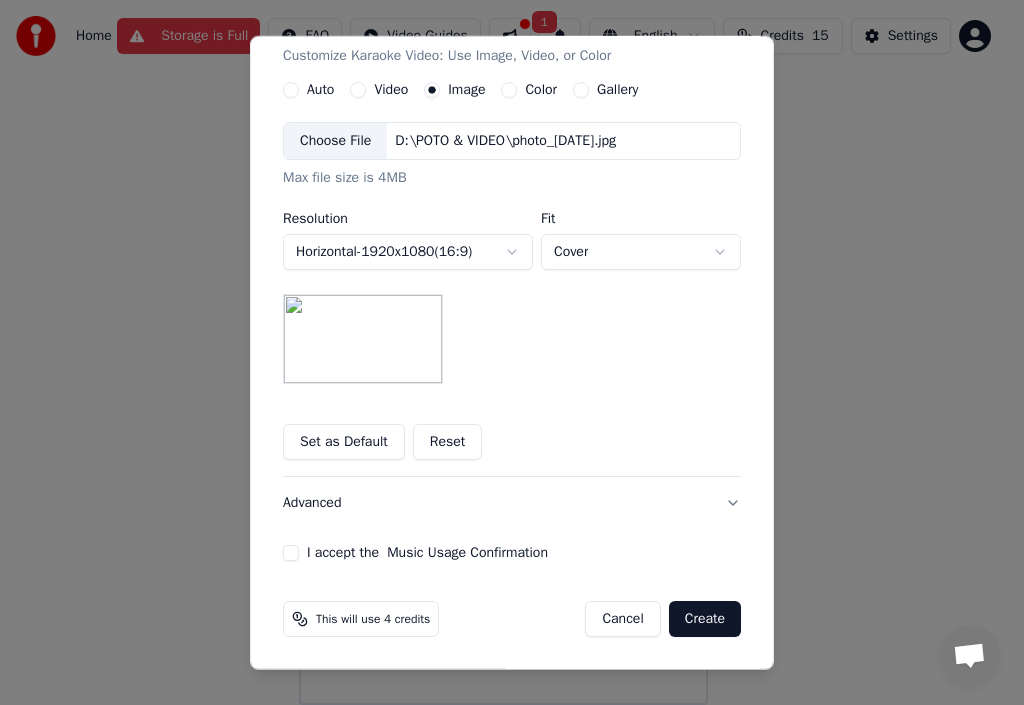 click on "I accept the   Music Usage Confirmation" at bounding box center [512, 553] 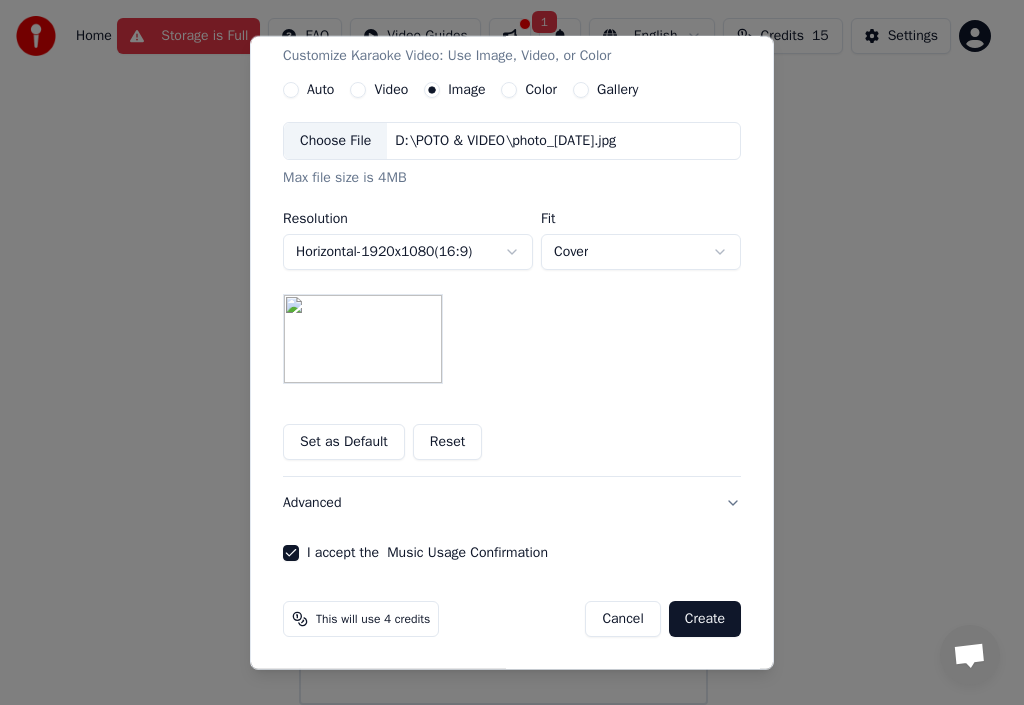 click on "Create" at bounding box center [705, 619] 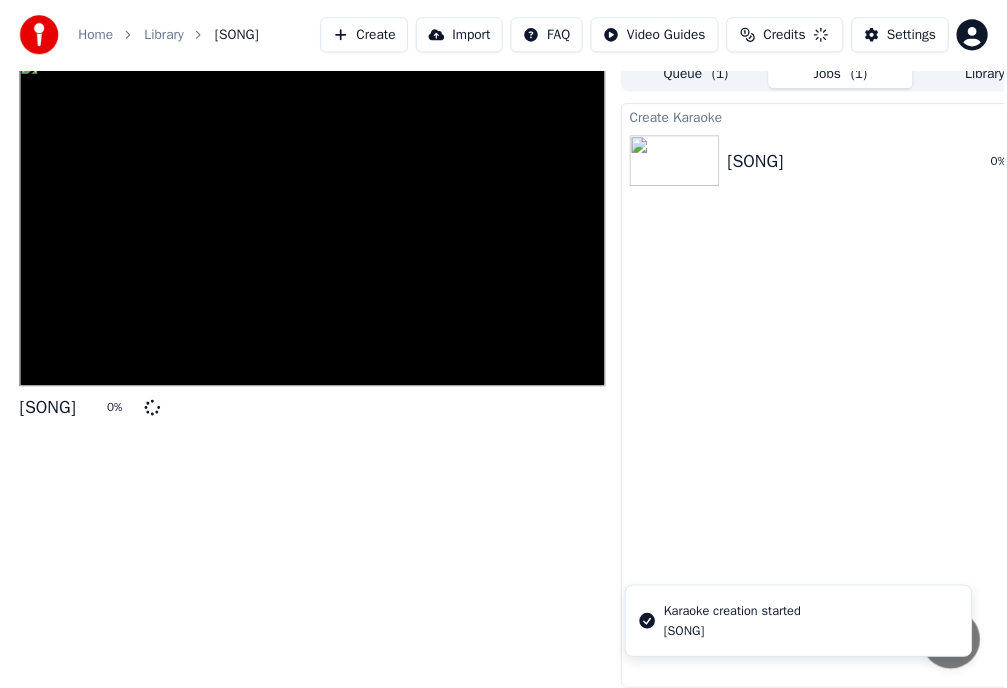 scroll, scrollTop: 14, scrollLeft: 0, axis: vertical 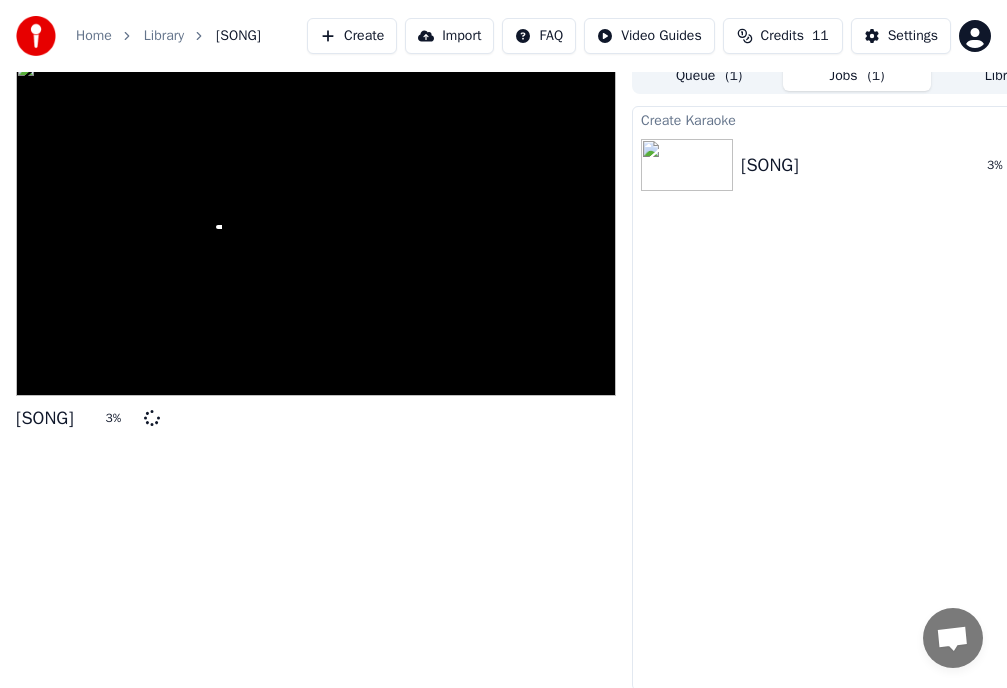 click on "3 %" at bounding box center (1002, 165) 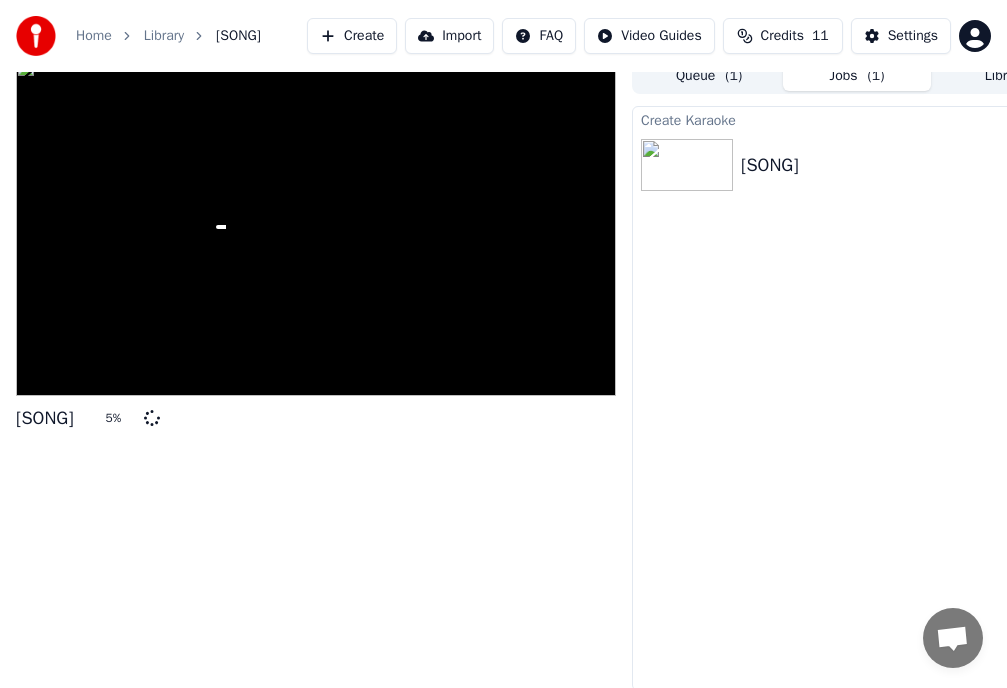 click 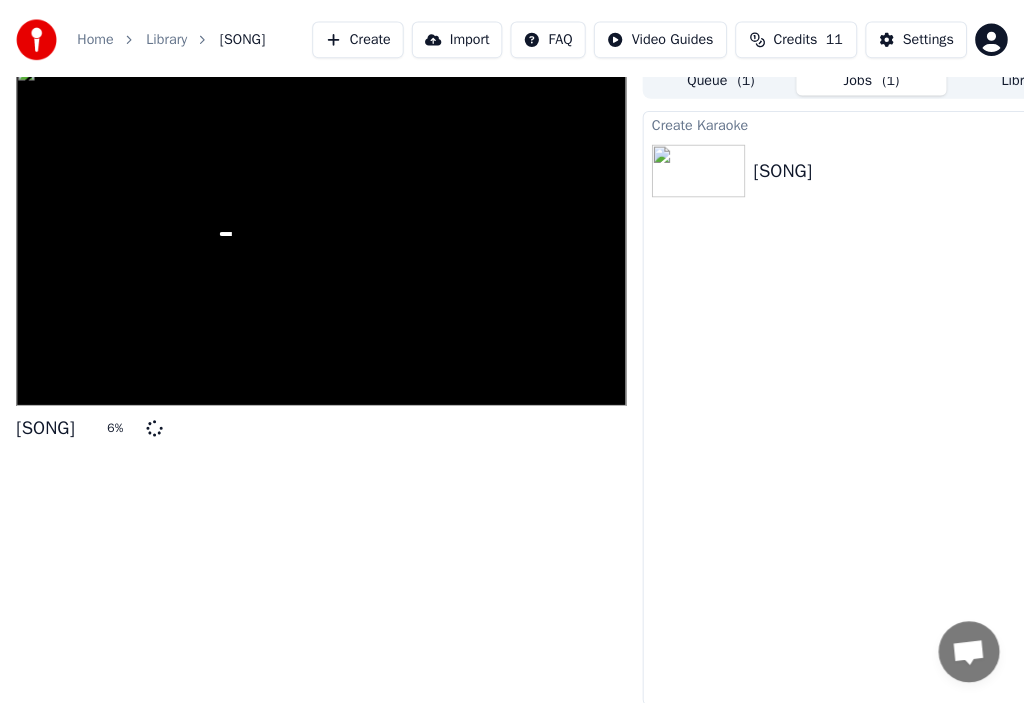 scroll, scrollTop: 0, scrollLeft: 0, axis: both 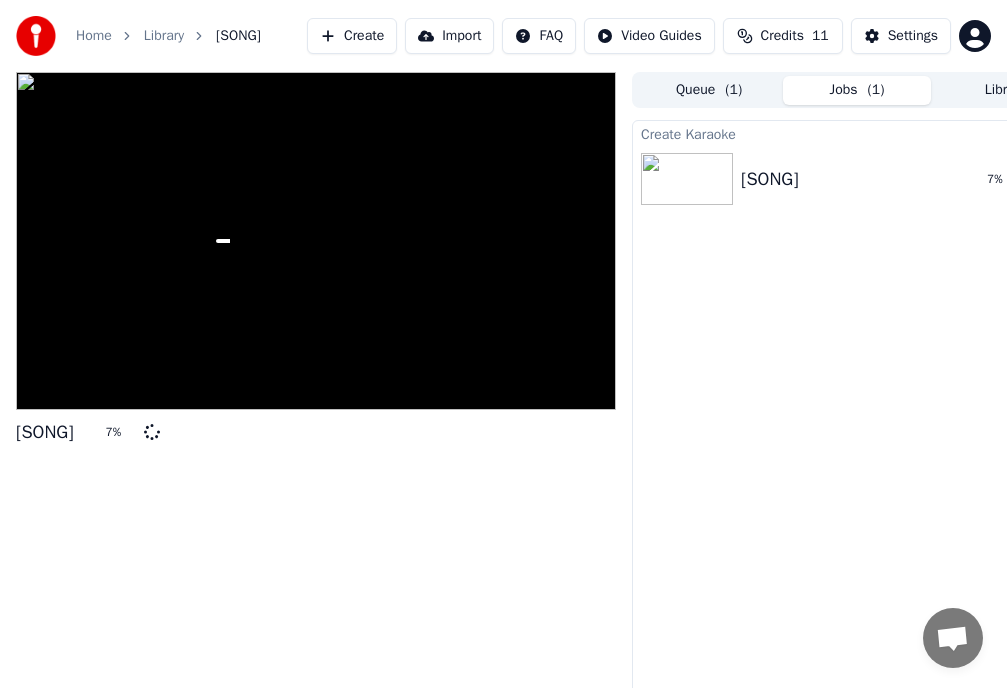 click at bounding box center (687, 179) 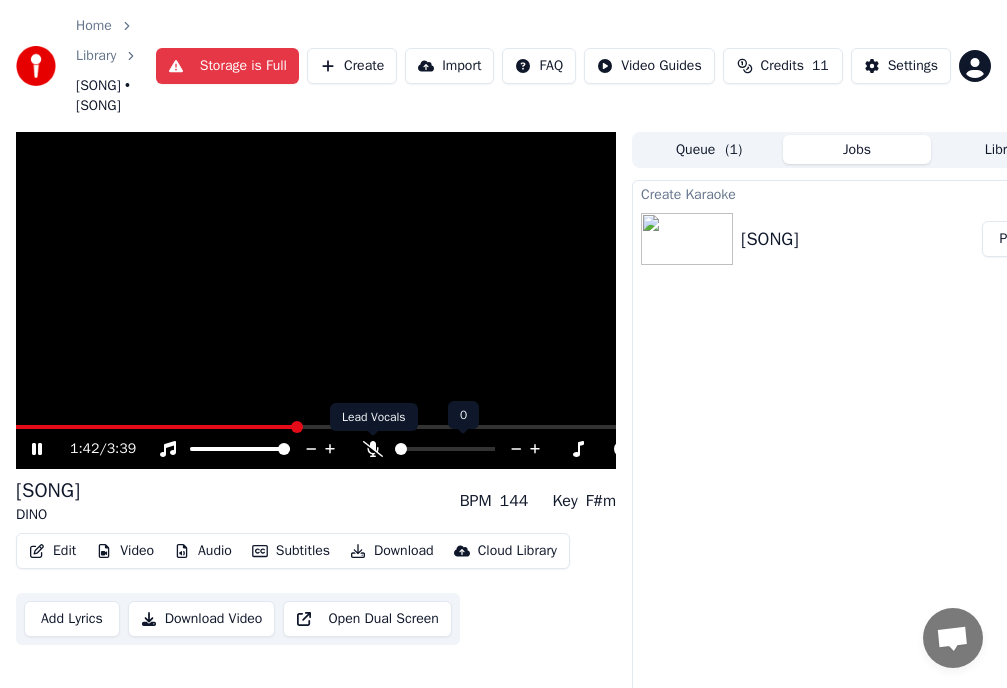 click 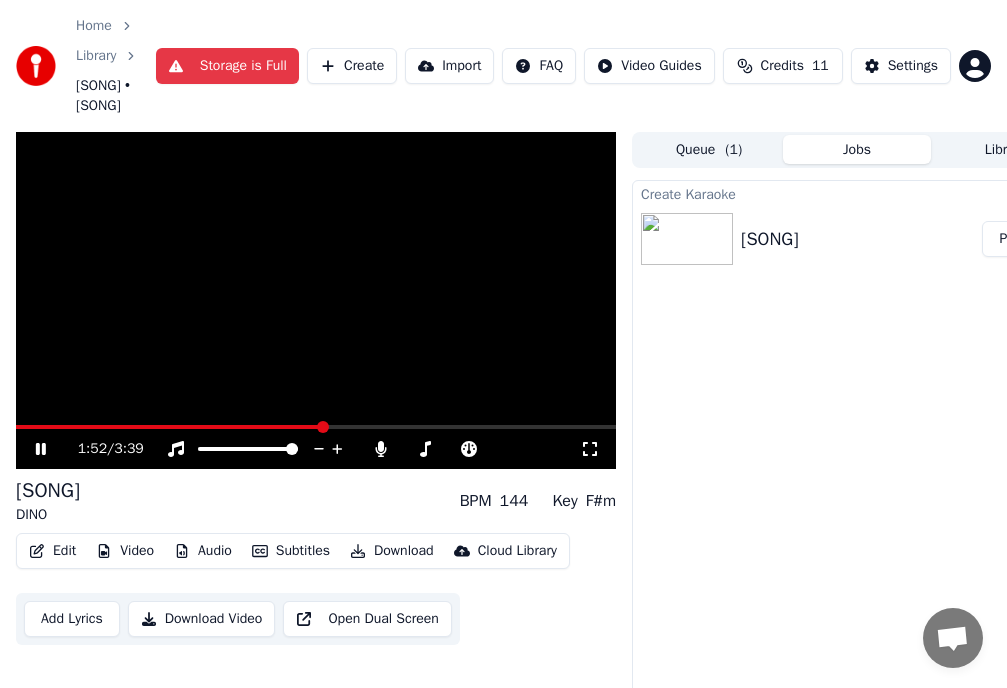 click 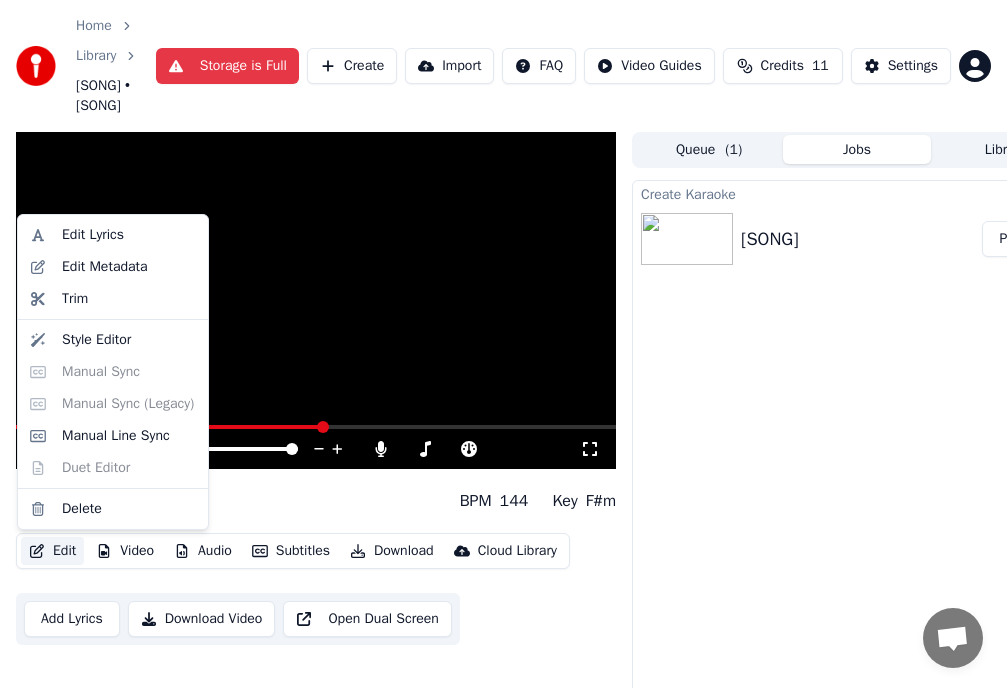click on "Edit" at bounding box center [52, 551] 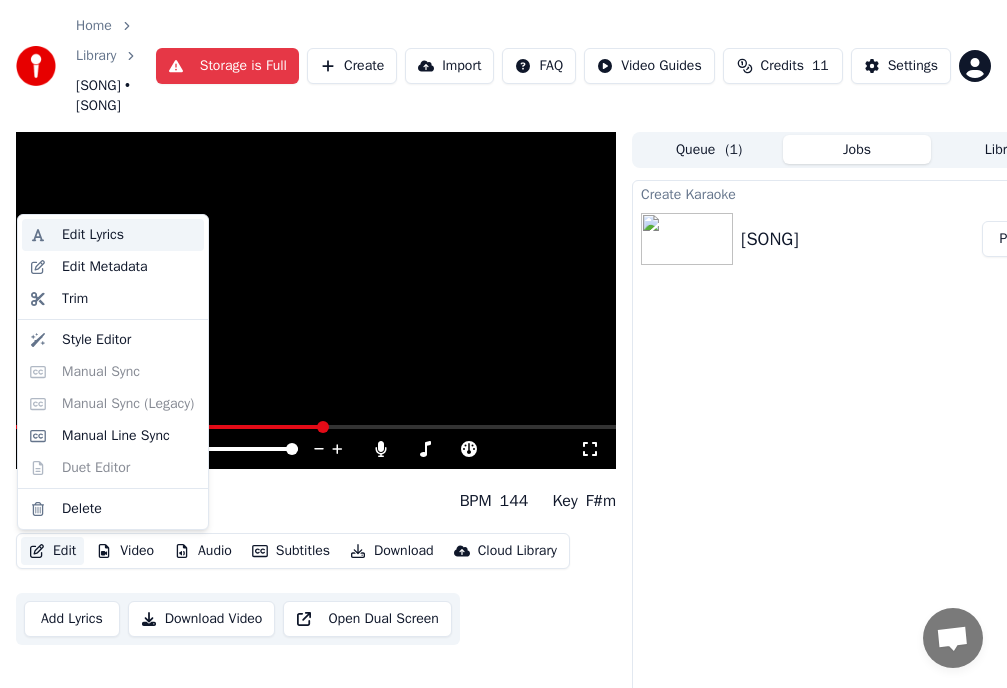 click on "Edit Lyrics" at bounding box center [93, 235] 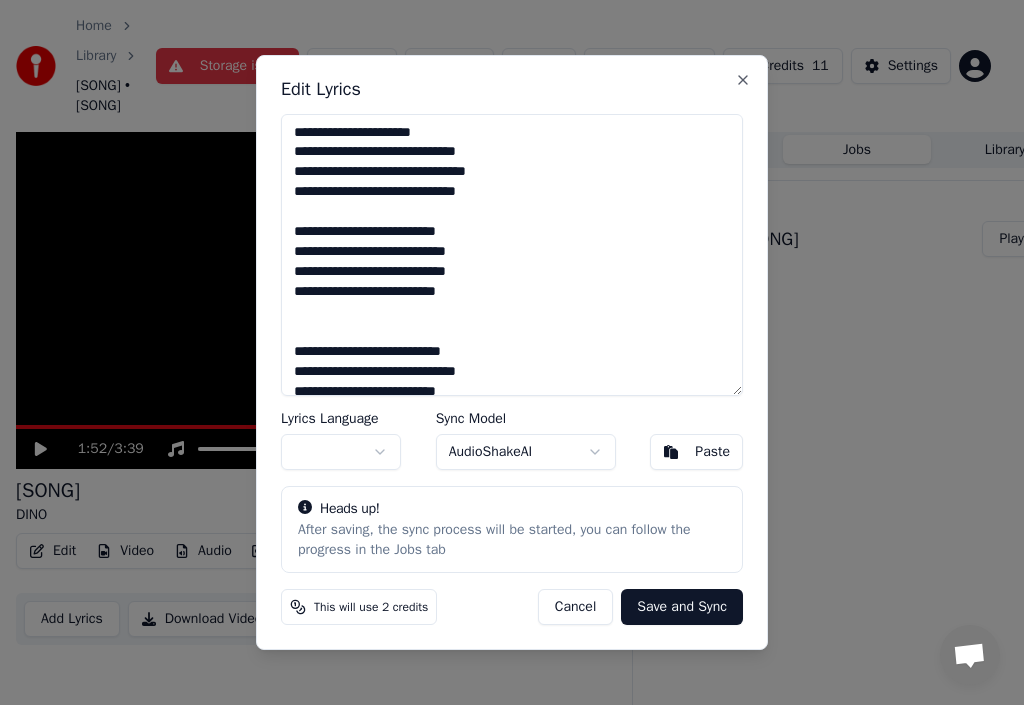 scroll, scrollTop: 475, scrollLeft: 0, axis: vertical 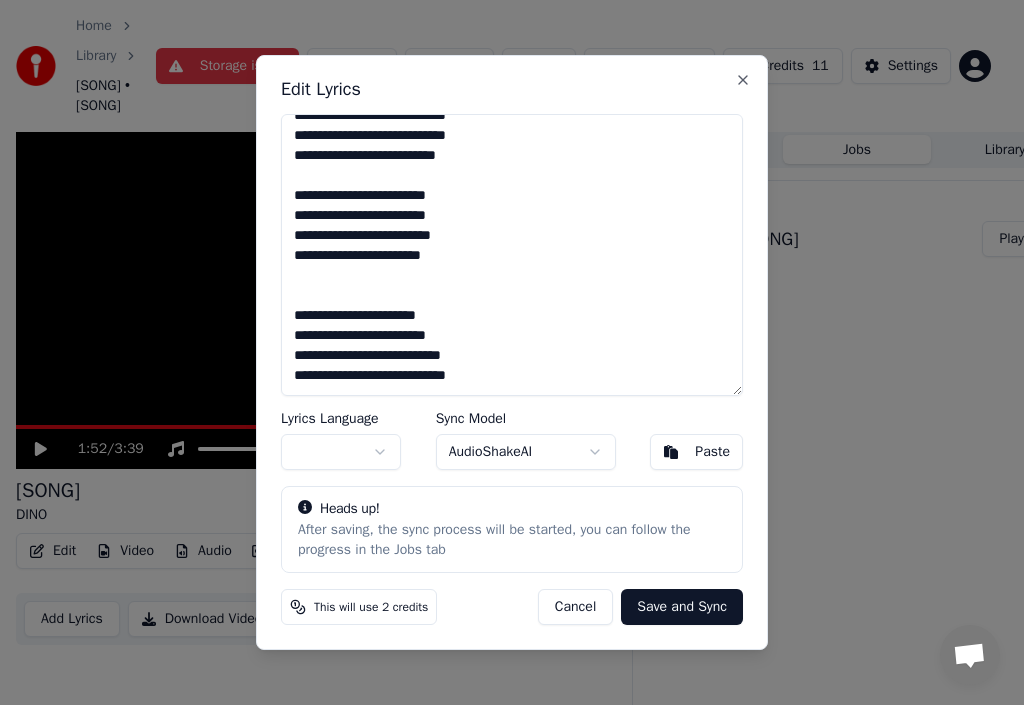 click on "Save and Sync" at bounding box center (682, 607) 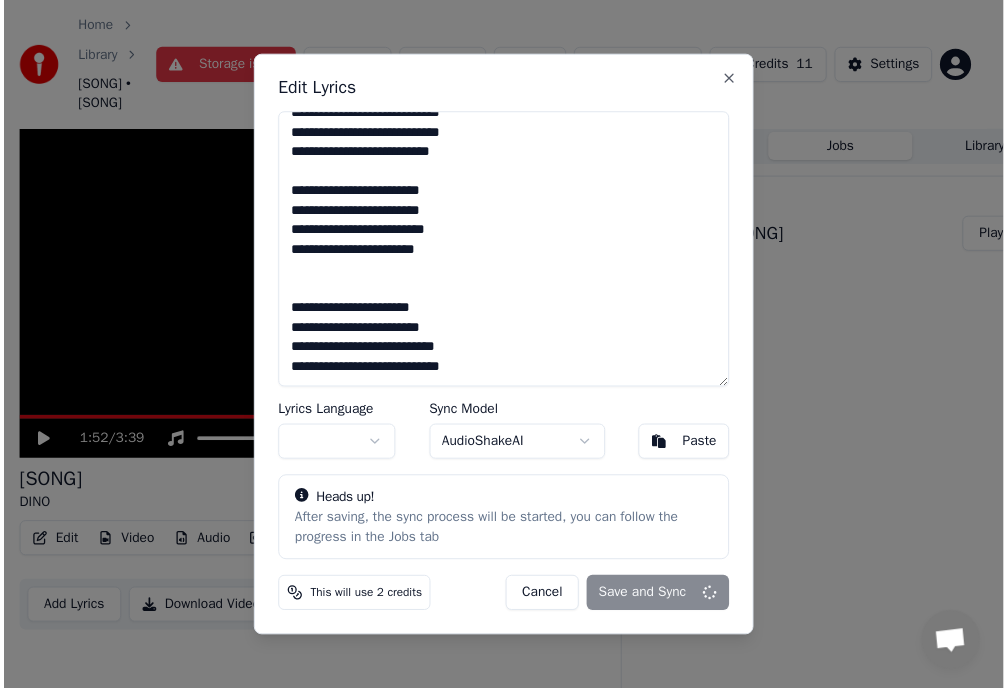 scroll, scrollTop: 475, scrollLeft: 0, axis: vertical 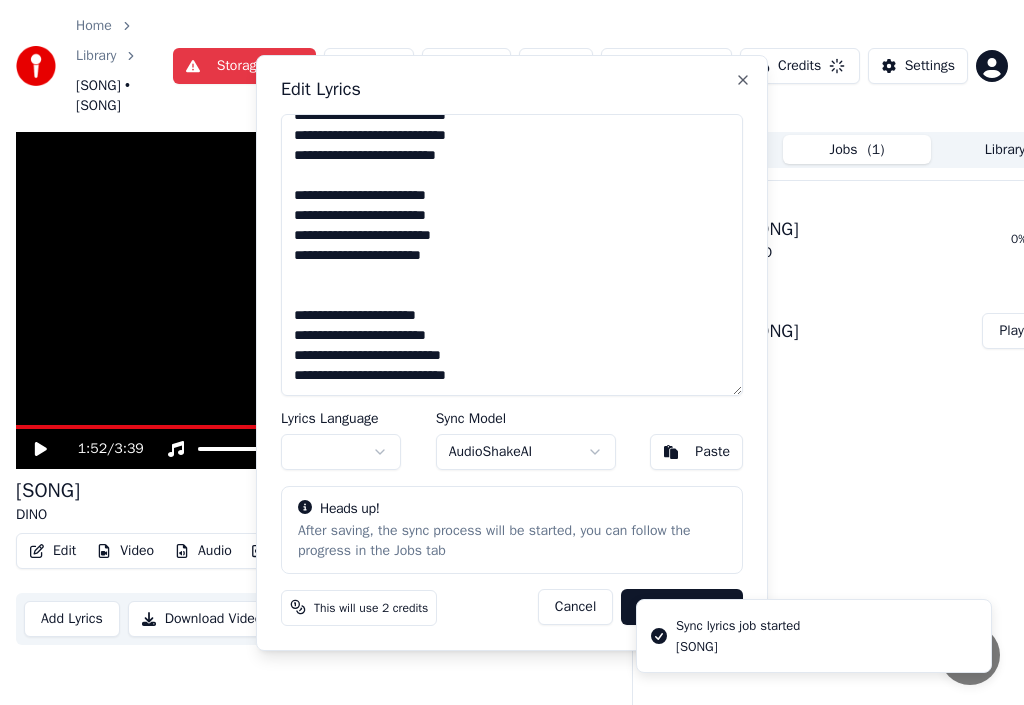type on "**********" 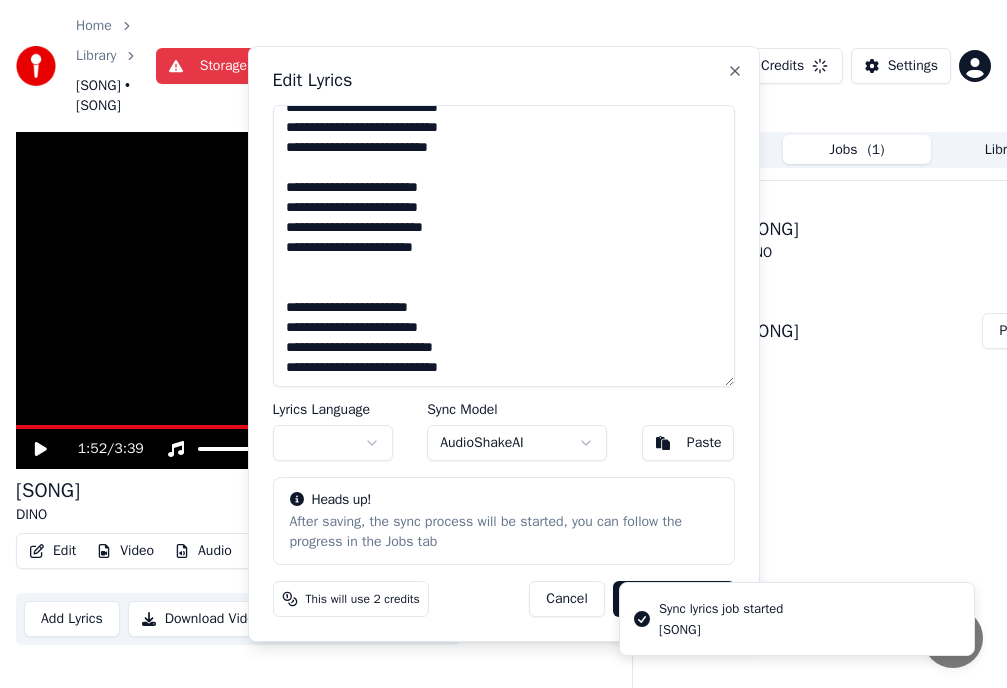 scroll, scrollTop: 0, scrollLeft: 0, axis: both 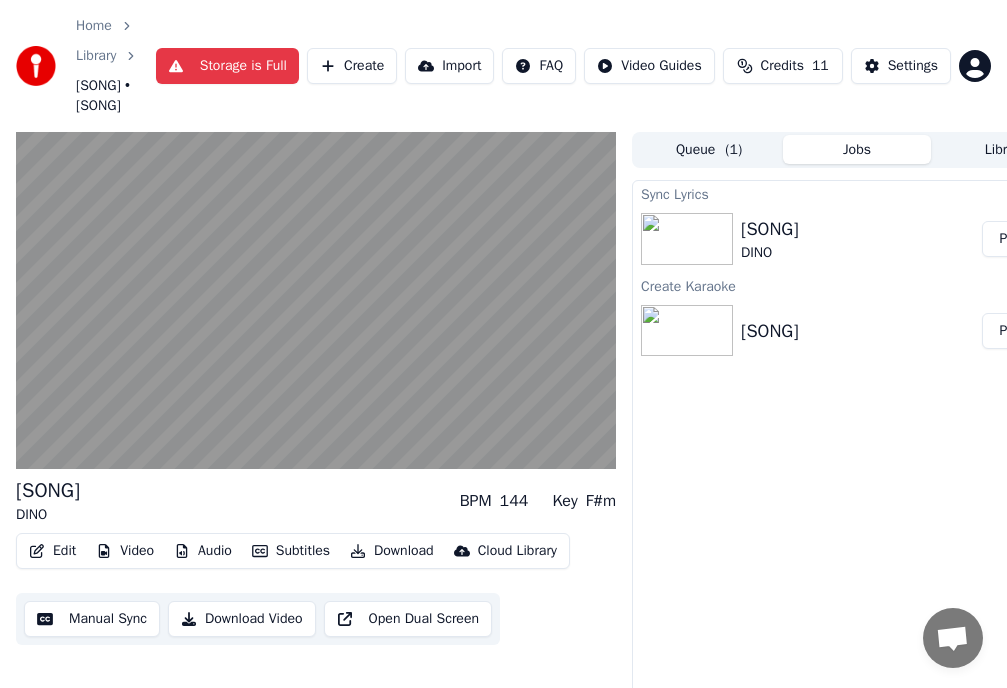 click on "Download Video" at bounding box center (242, 619) 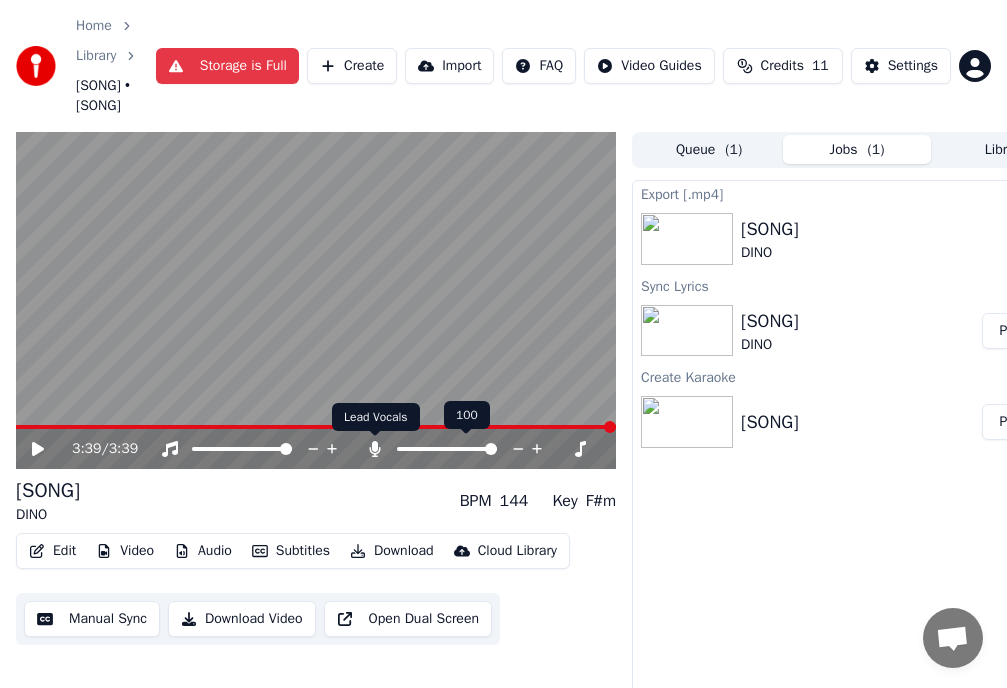 click 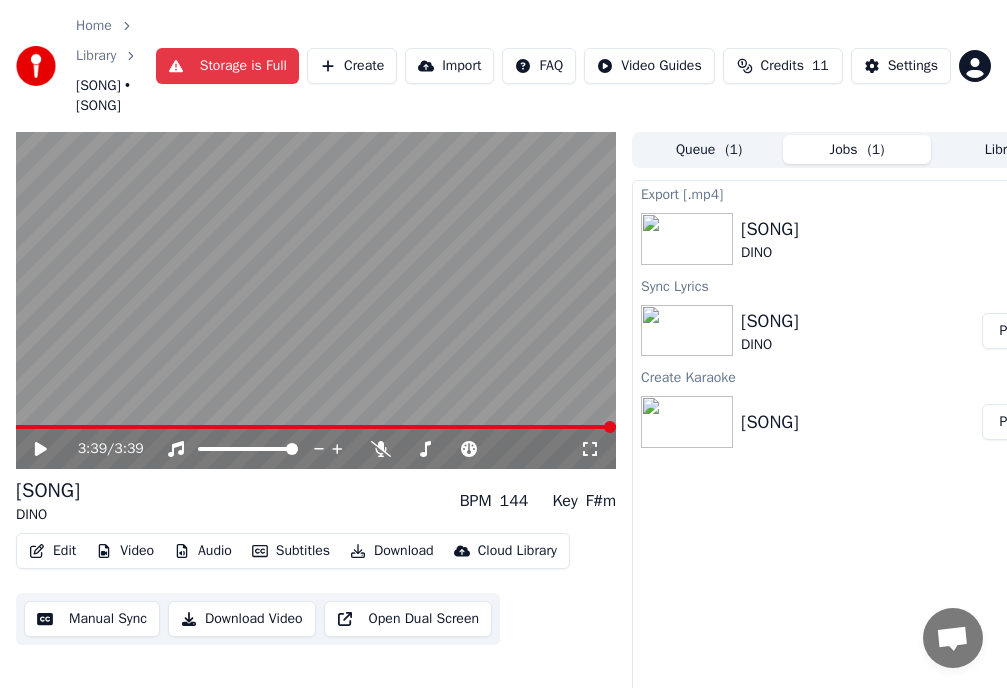 click on "Download Video" at bounding box center [242, 619] 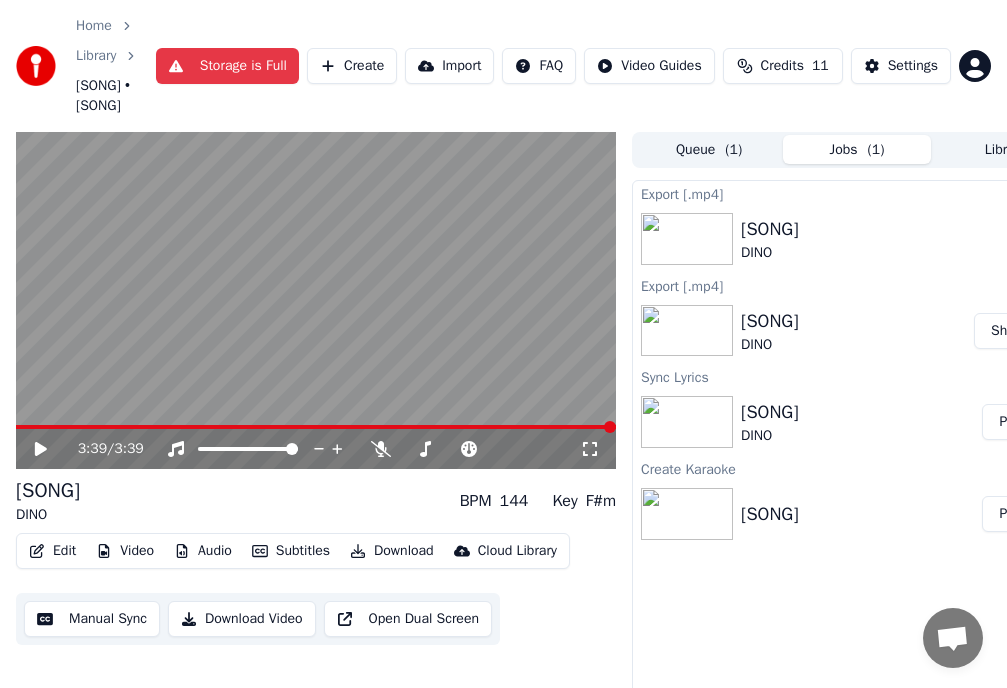 click on "Show" at bounding box center (1007, 331) 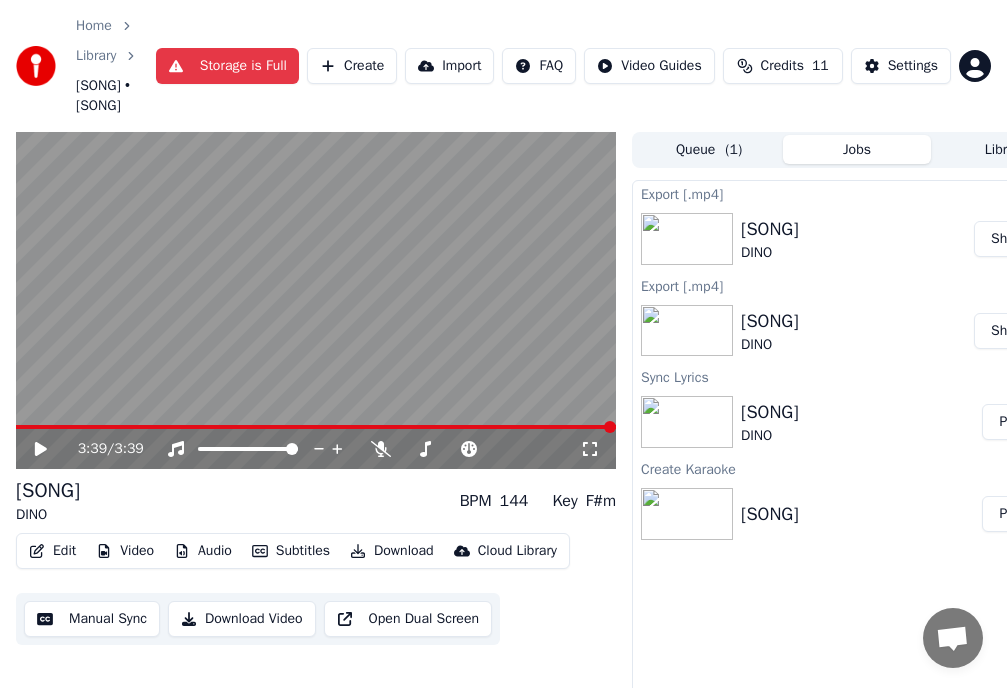 click on "Show" at bounding box center [1007, 239] 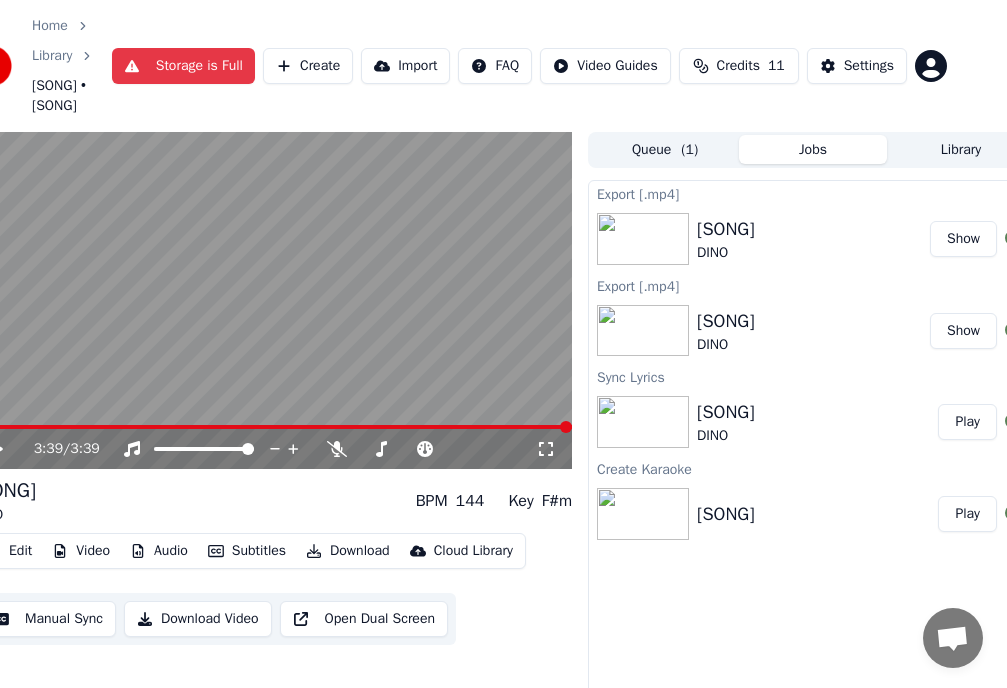 scroll, scrollTop: 0, scrollLeft: 51, axis: horizontal 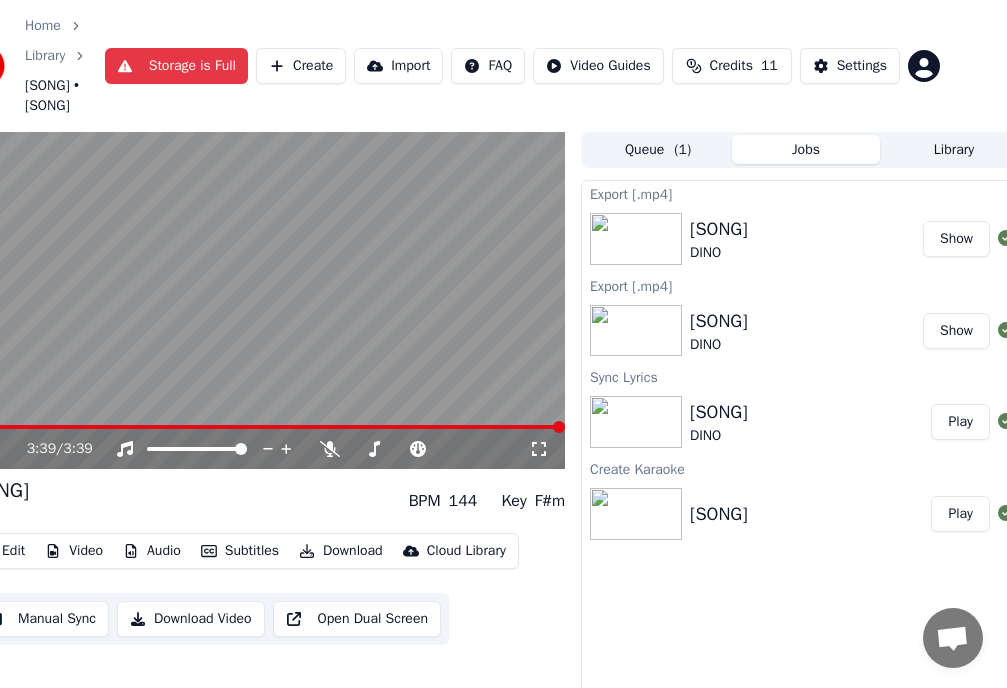 click on "Show" at bounding box center (956, 239) 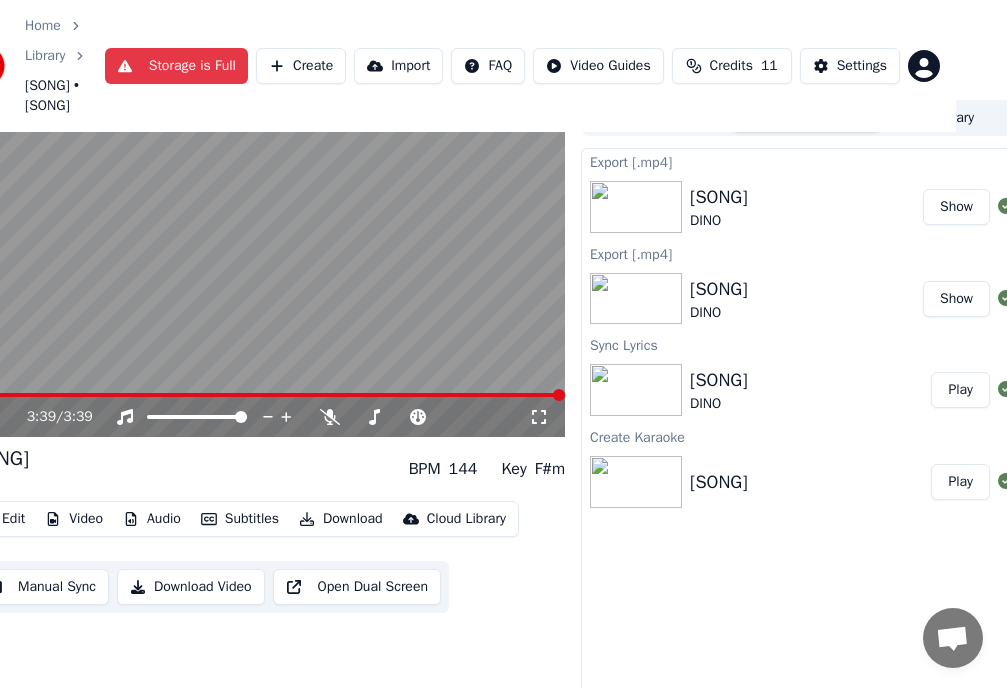 scroll, scrollTop: 0, scrollLeft: 51, axis: horizontal 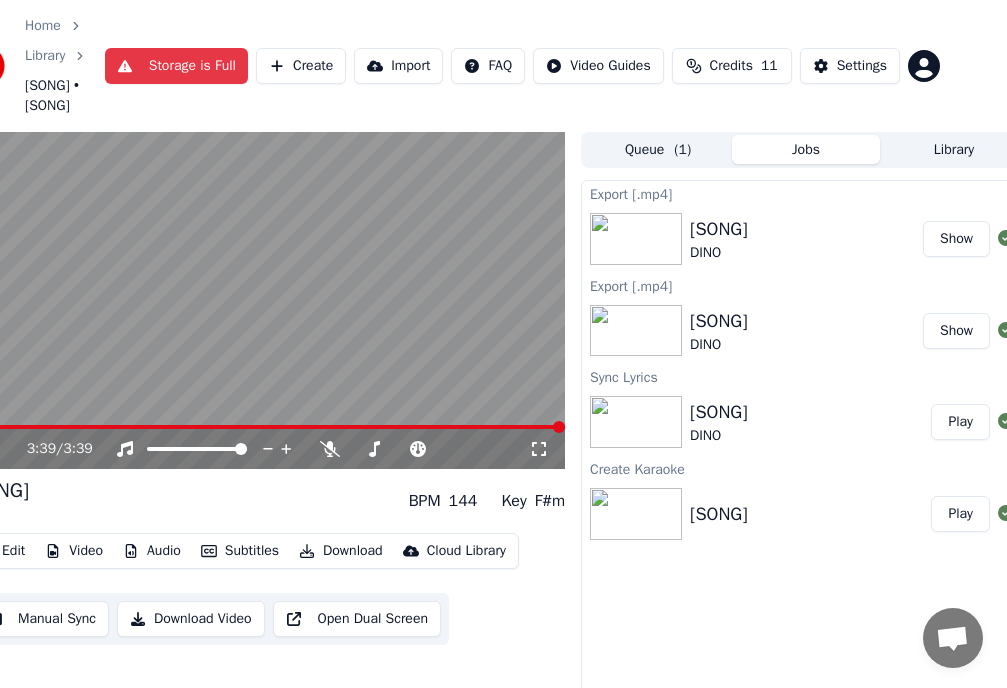 click on "Show" at bounding box center (956, 239) 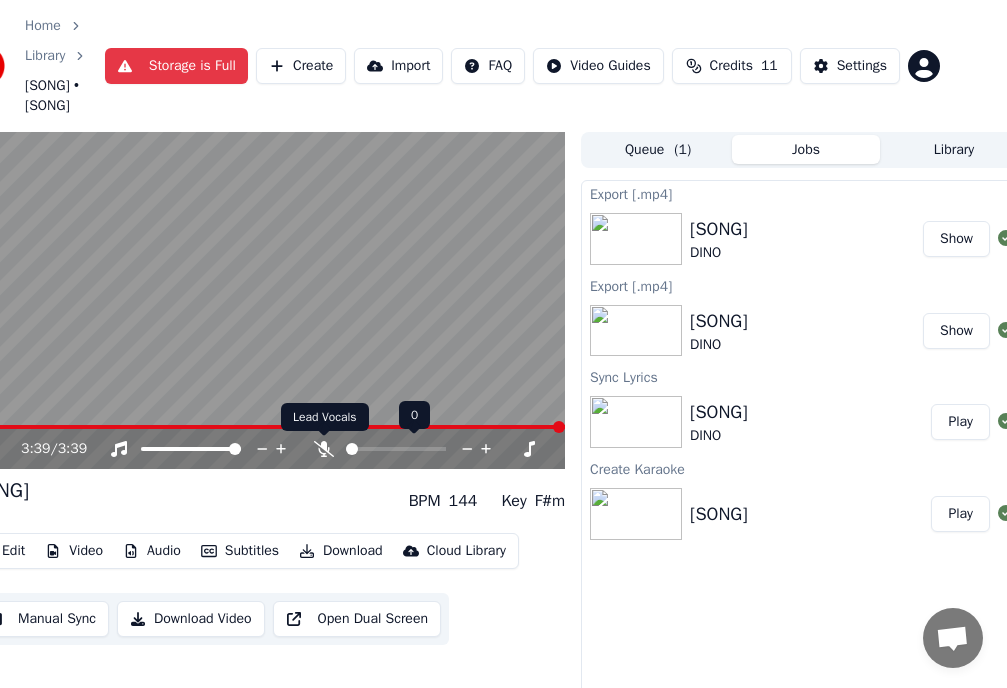 click 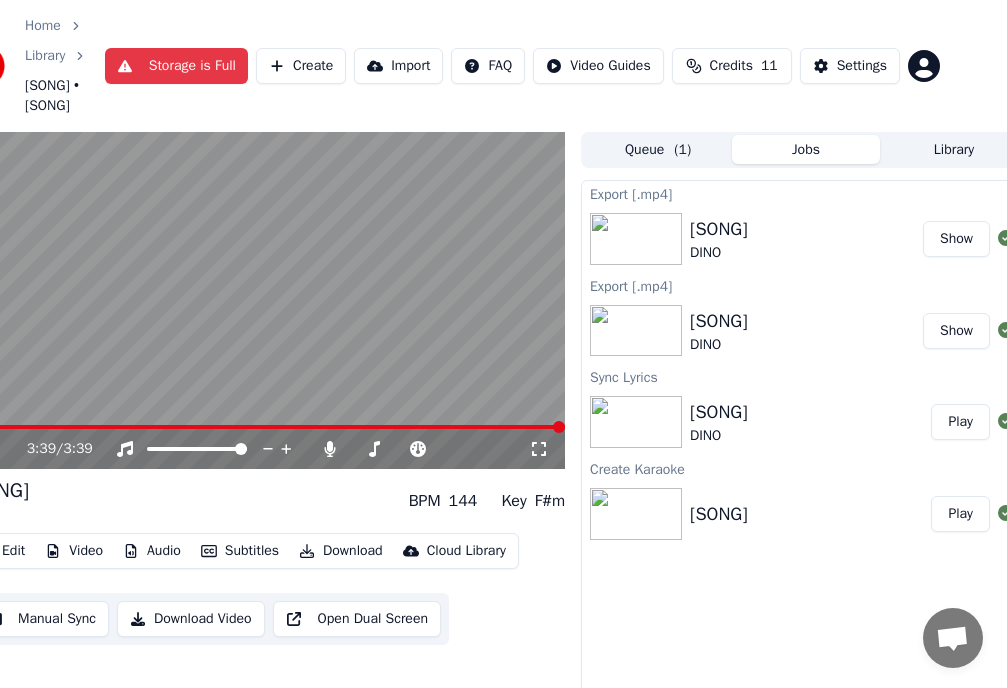 click on "Show" at bounding box center (956, 331) 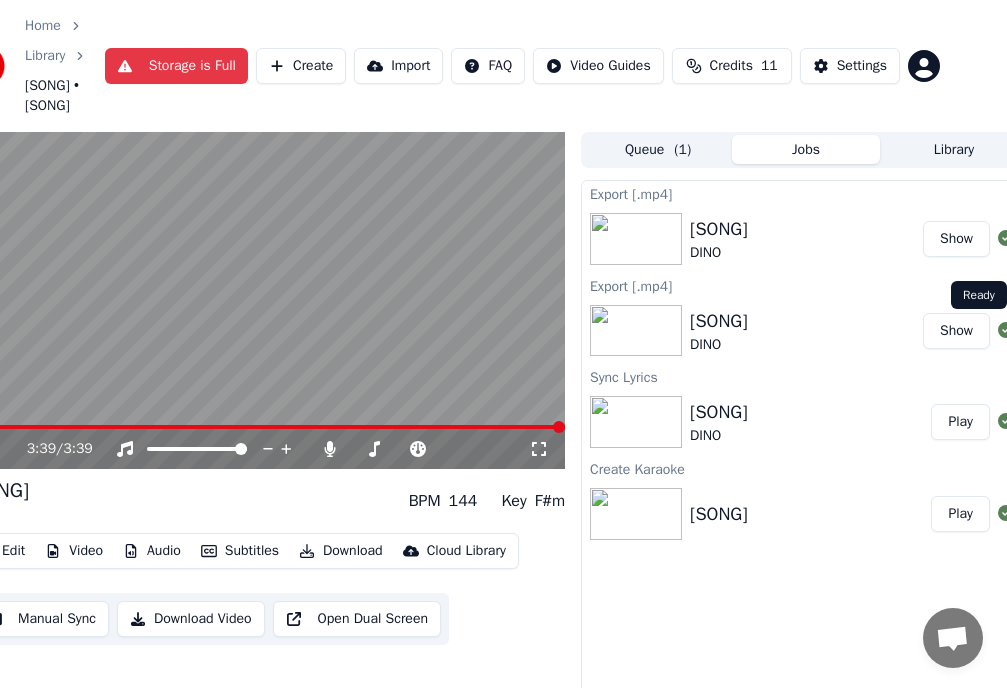 click 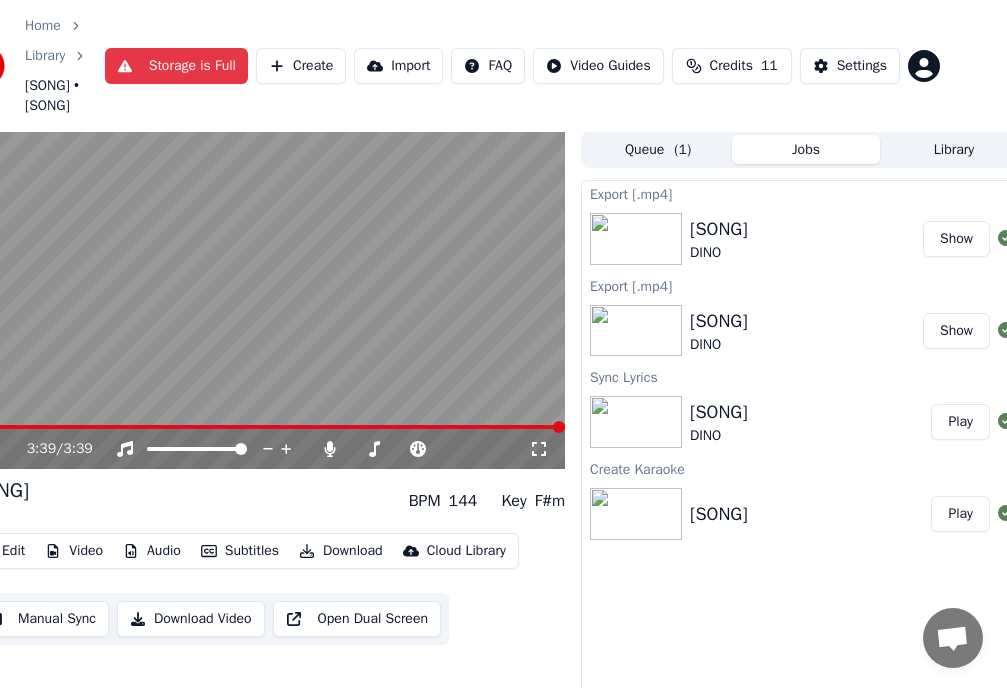 click on "DINO" at bounding box center (719, 345) 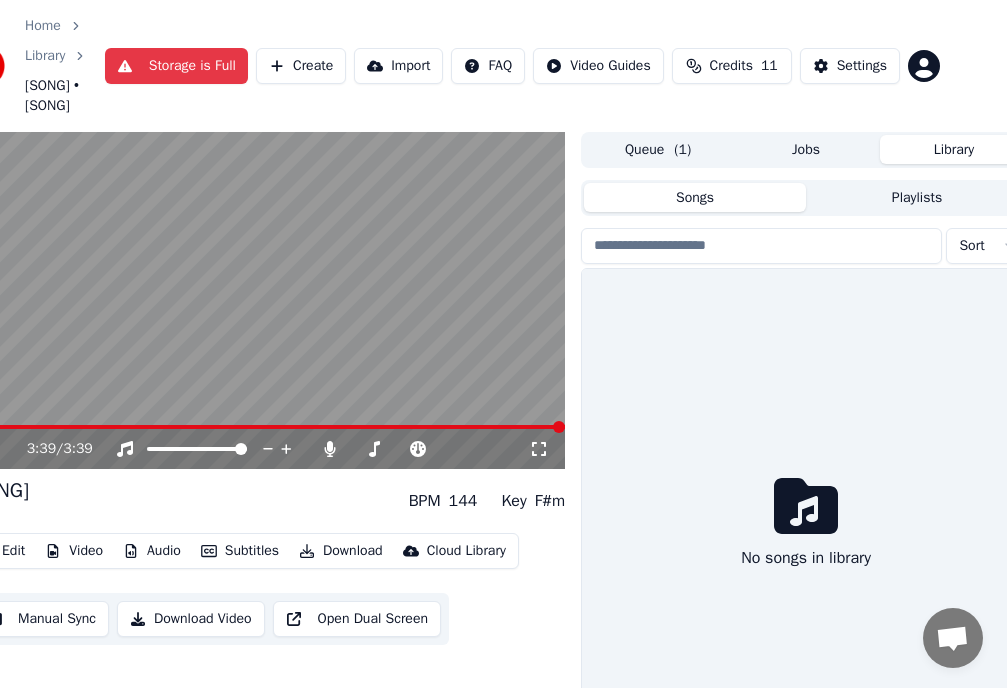 click on "Library" at bounding box center [954, 149] 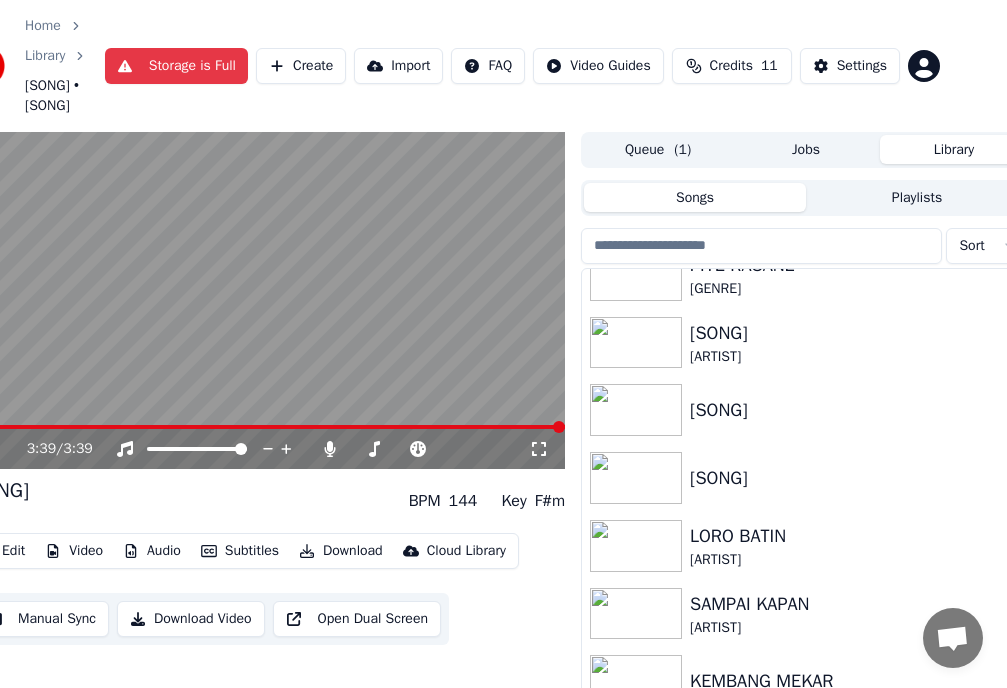 scroll, scrollTop: 0, scrollLeft: 0, axis: both 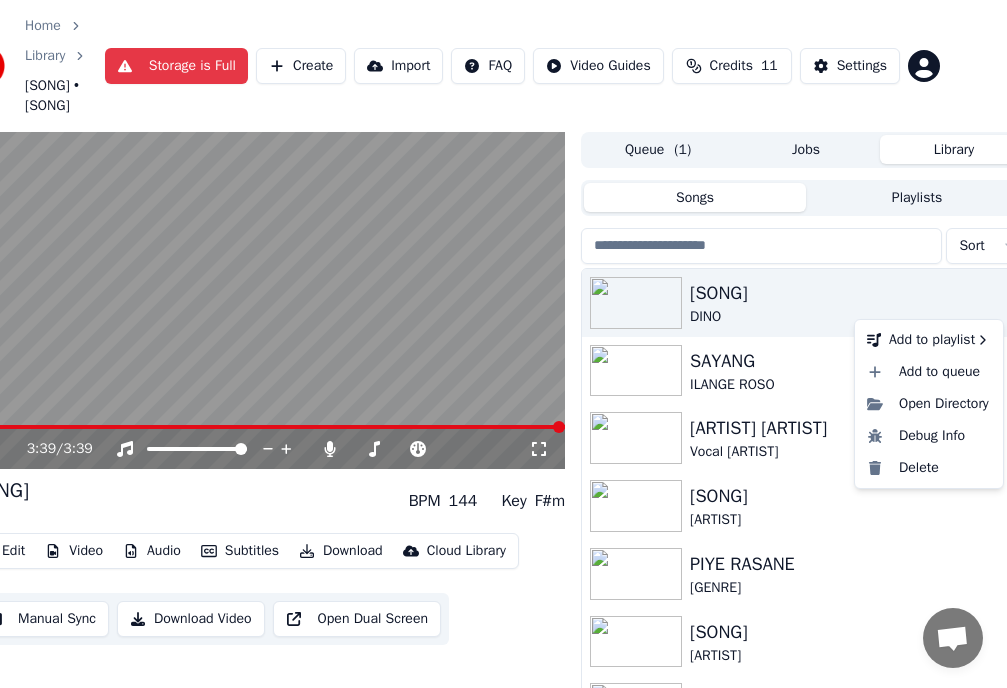 click 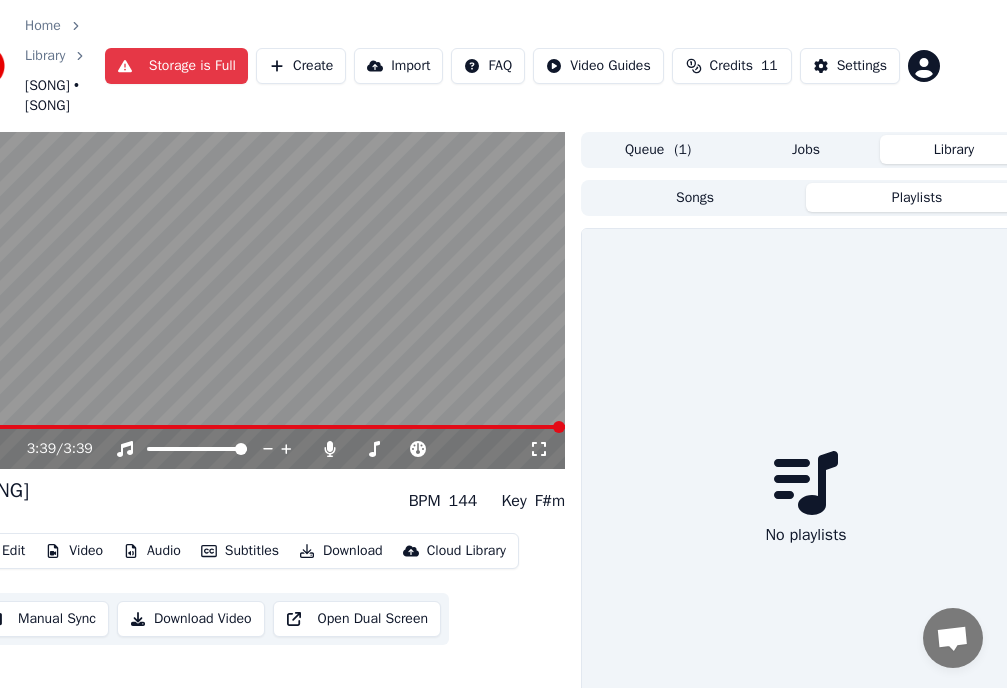 click on "Playlists" at bounding box center [917, 197] 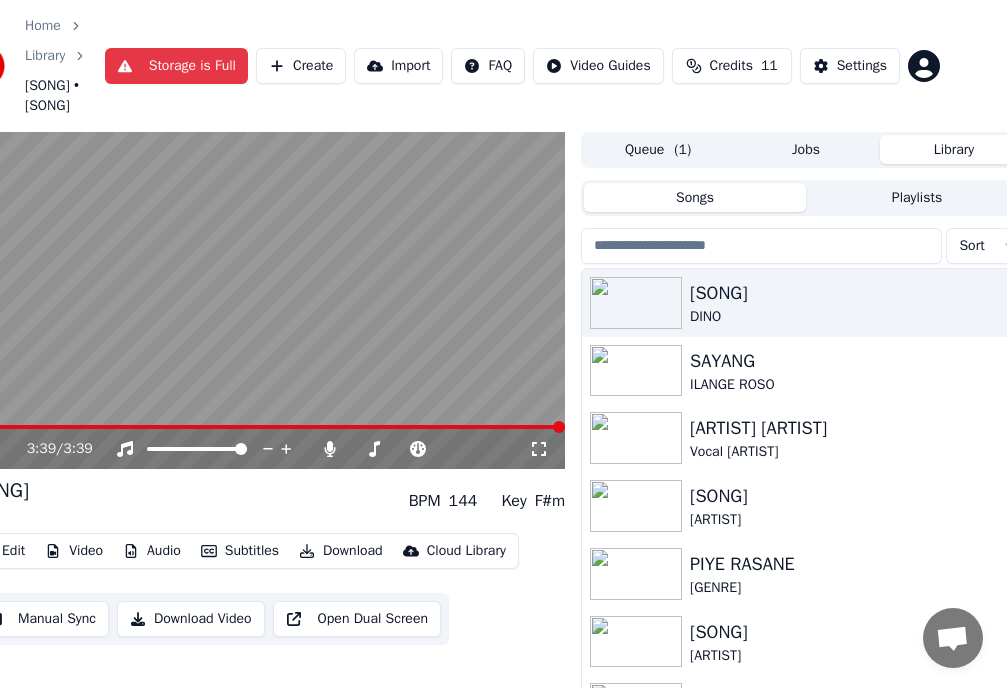 click on "LALI DINO BPM 144 Key F#m" at bounding box center [265, 501] 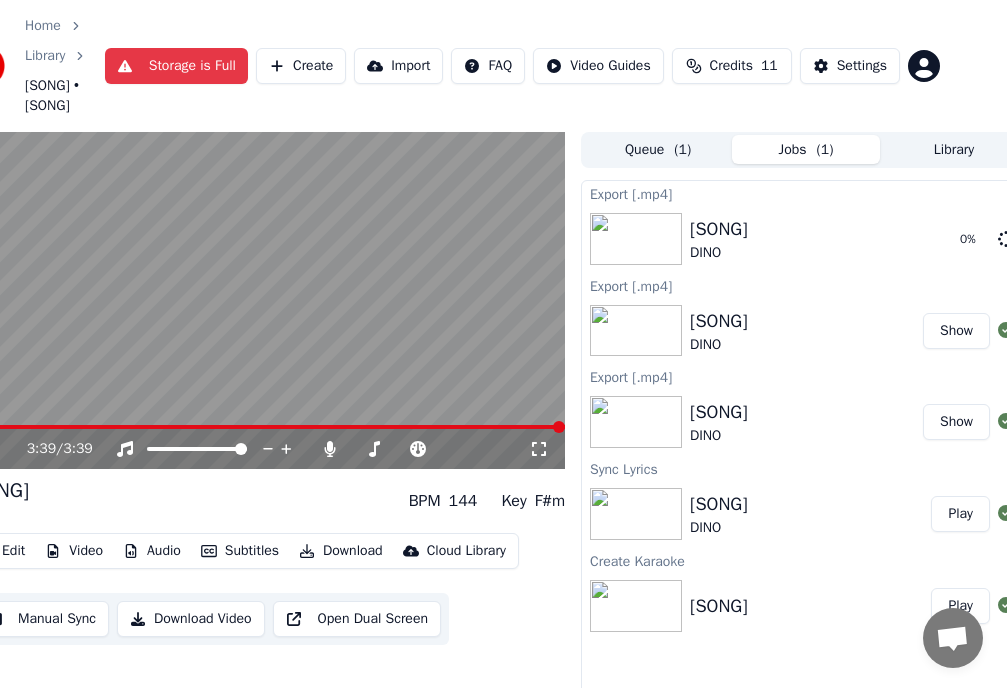 click on "Show" at bounding box center [956, 422] 